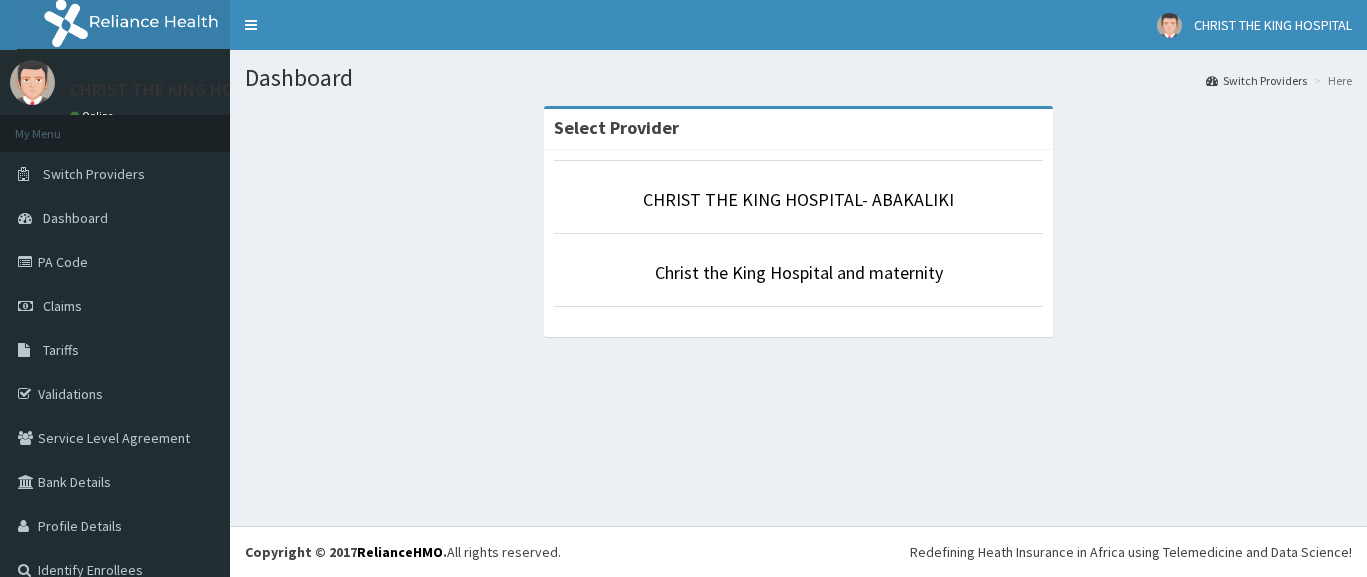 scroll, scrollTop: 0, scrollLeft: 0, axis: both 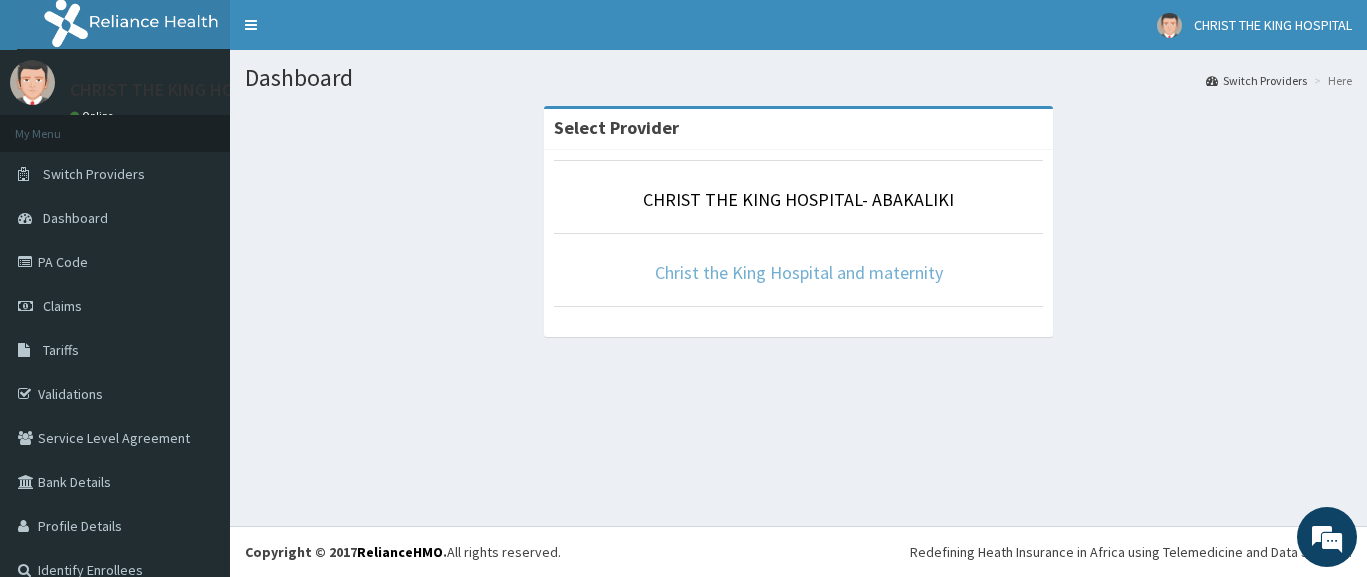 click on "Christ the King Hospital and maternity" at bounding box center [799, 272] 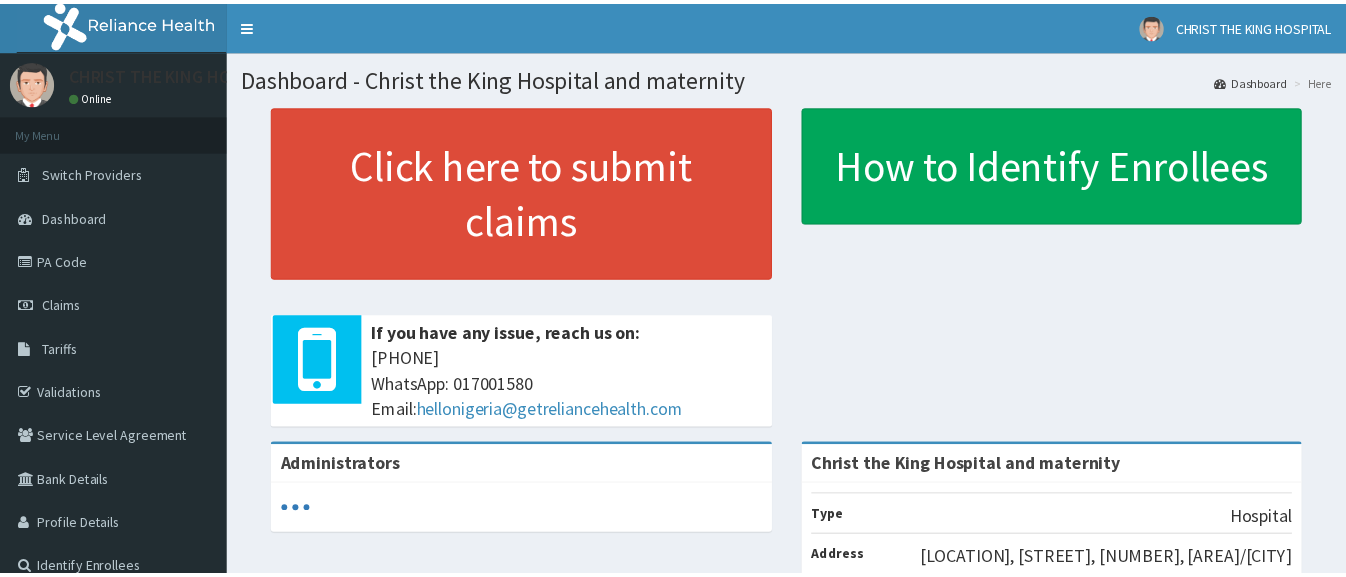 scroll, scrollTop: 0, scrollLeft: 0, axis: both 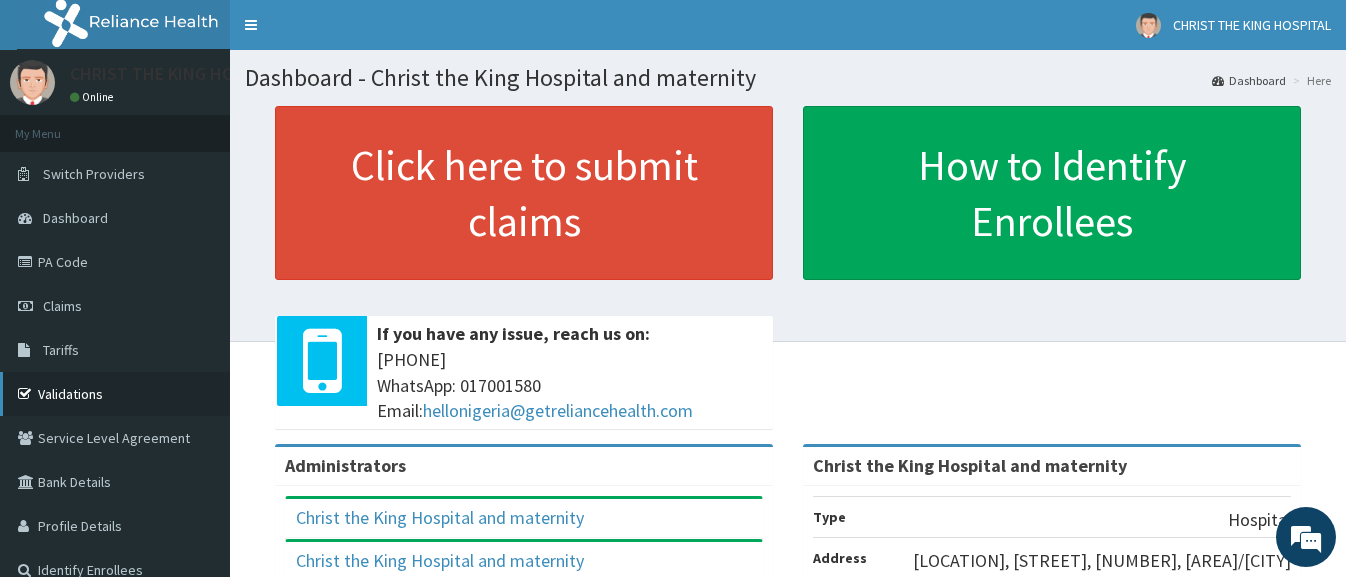 click on "Validations" at bounding box center (115, 394) 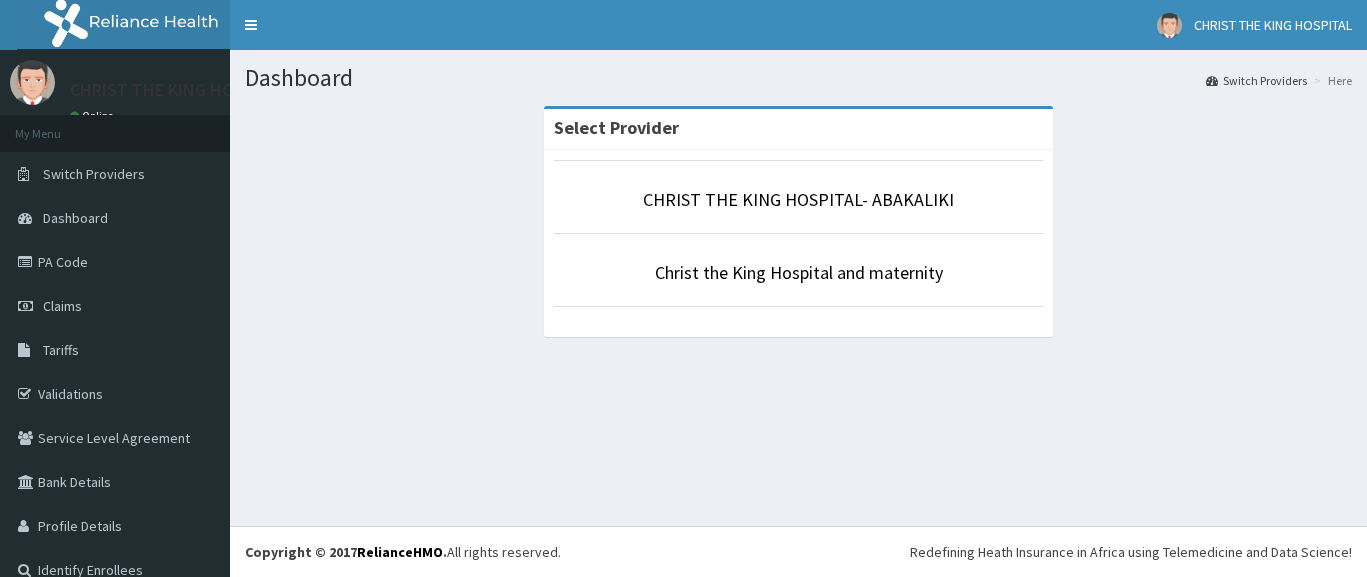 scroll, scrollTop: 0, scrollLeft: 0, axis: both 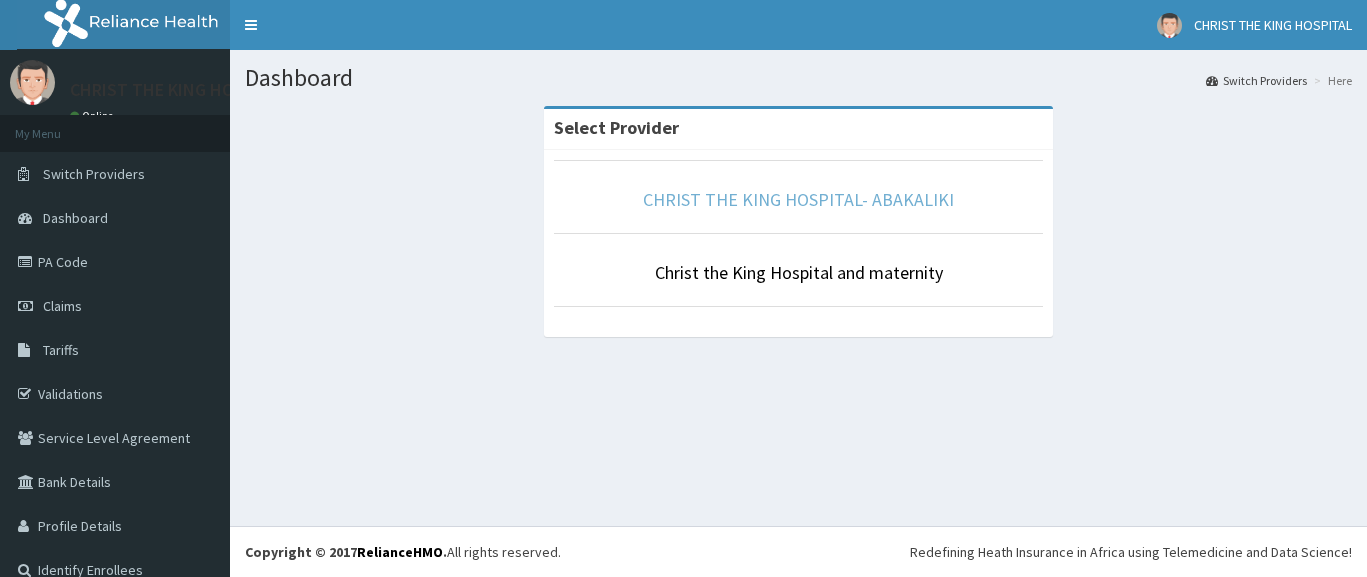 click on "CHRIST THE KING HOSPITAL- ABAKALIKI" at bounding box center [798, 199] 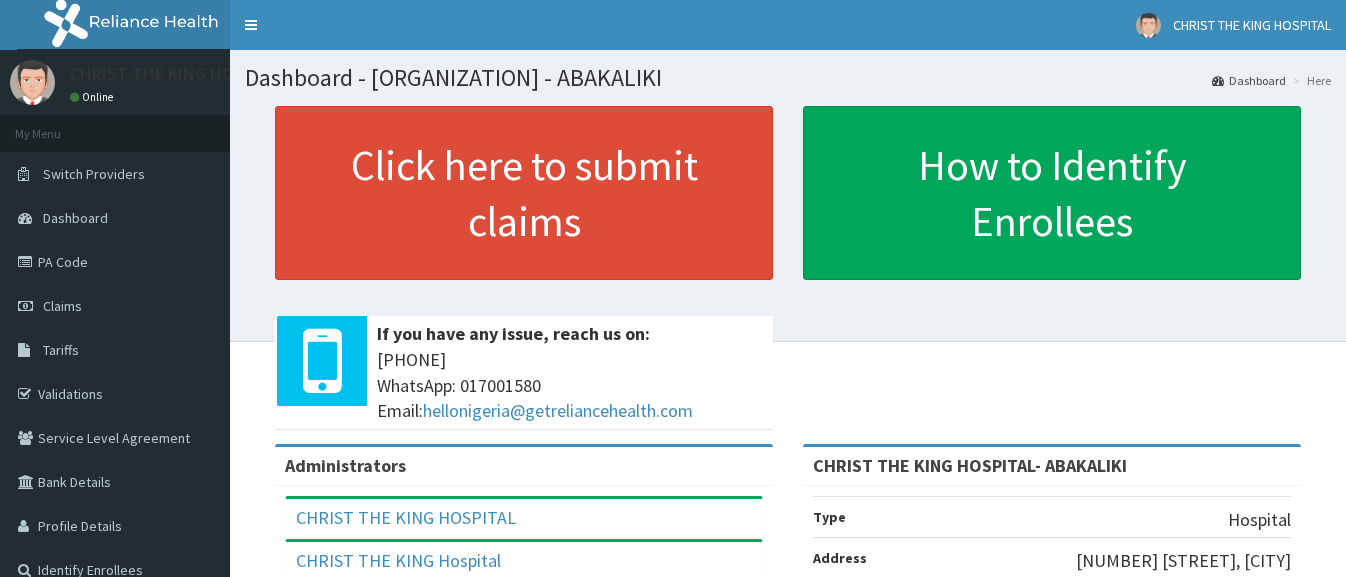scroll, scrollTop: 0, scrollLeft: 0, axis: both 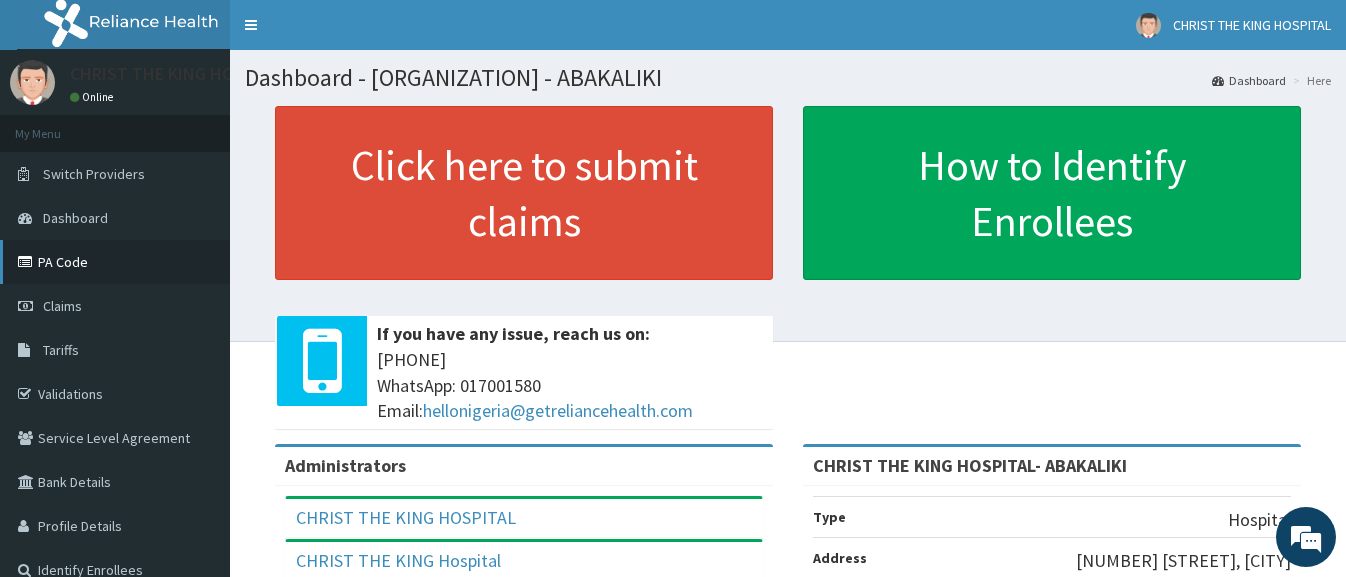 click on "PA Code" at bounding box center (115, 262) 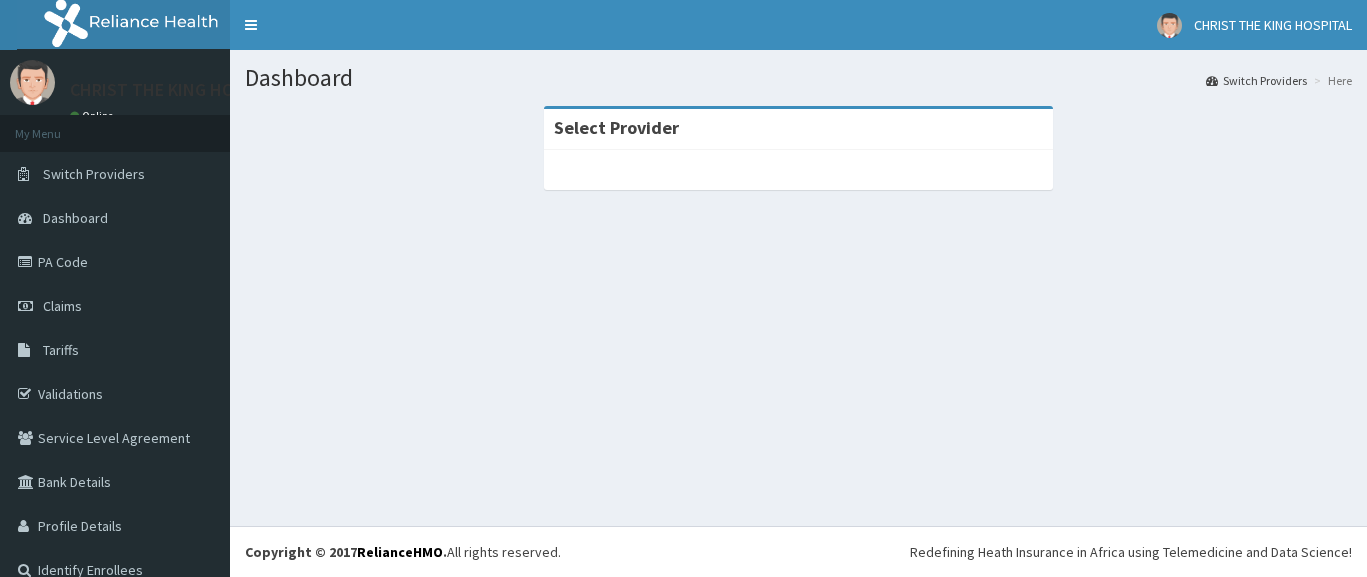 scroll, scrollTop: 0, scrollLeft: 0, axis: both 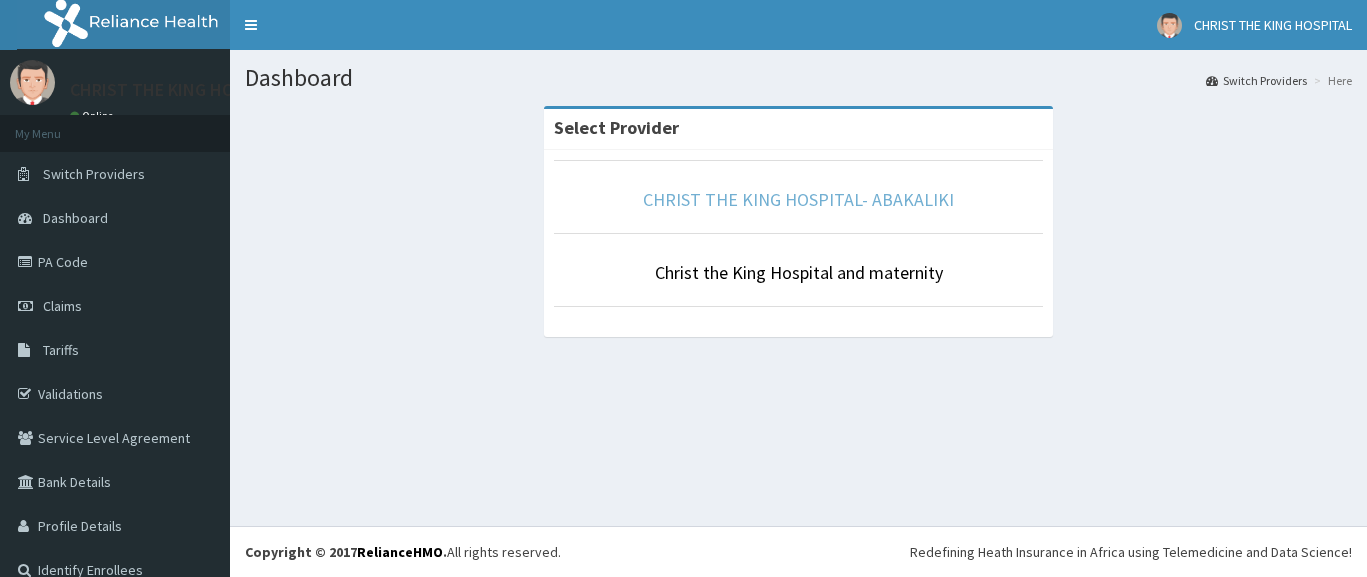 click on "CHRIST THE KING HOSPITAL- ABAKALIKI" at bounding box center [798, 199] 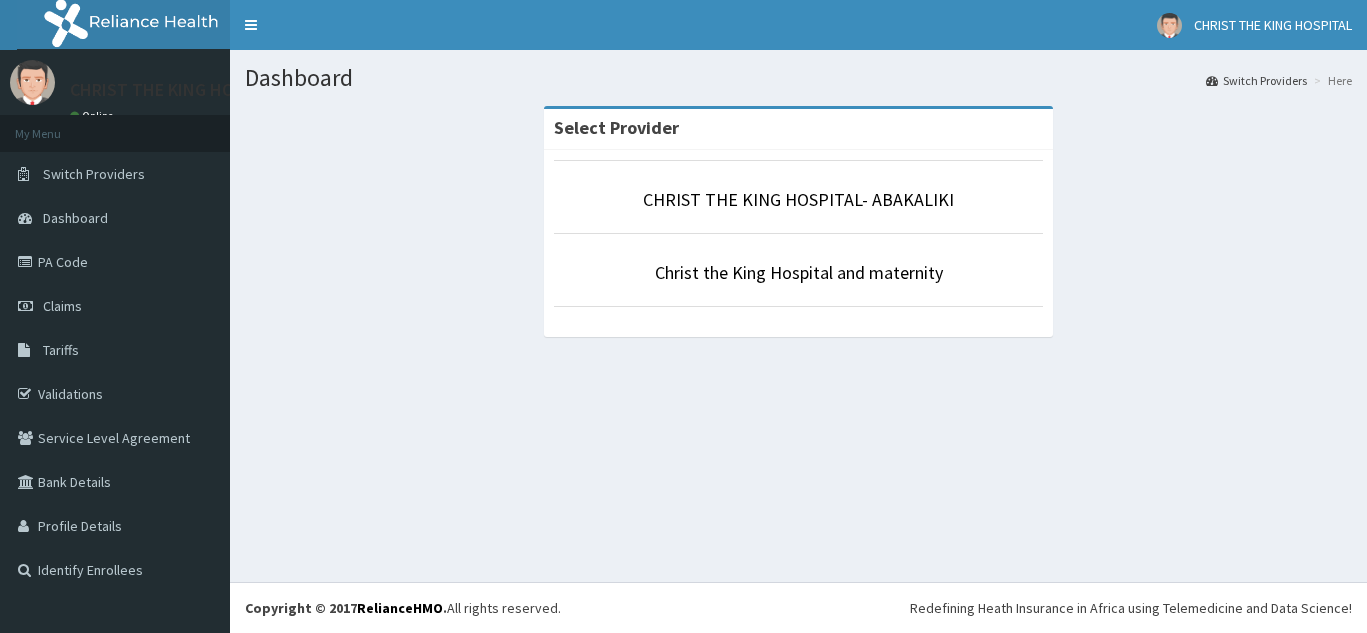 scroll, scrollTop: 0, scrollLeft: 0, axis: both 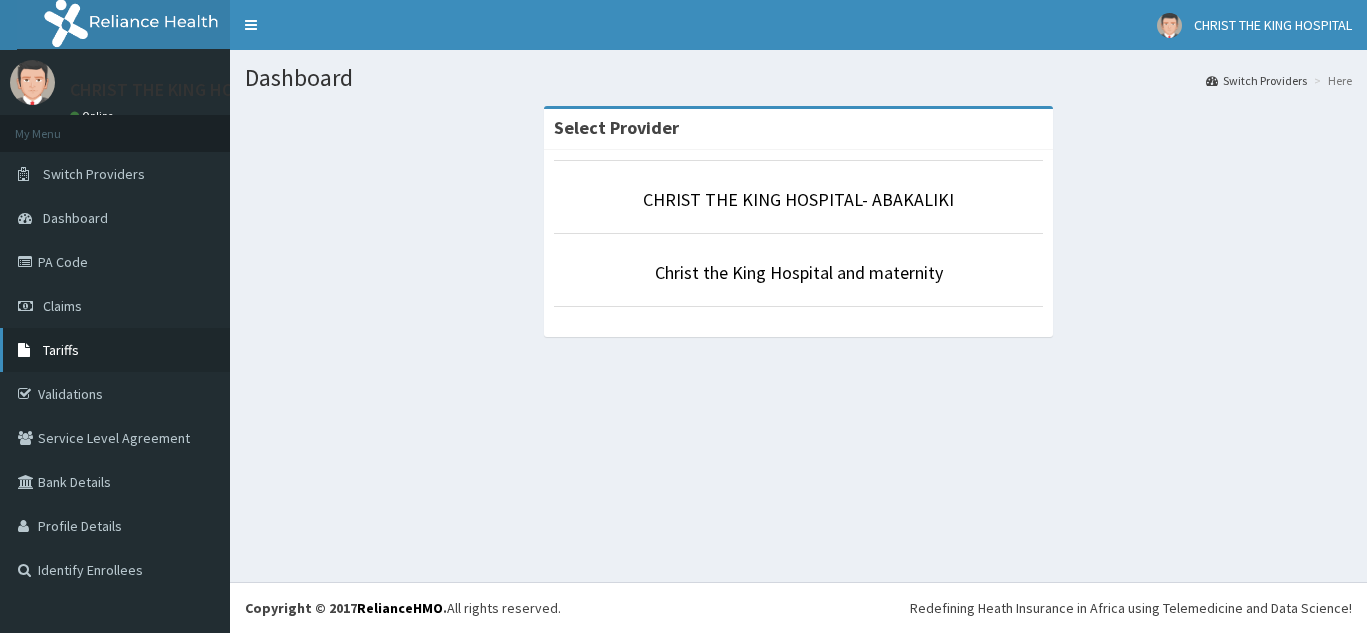 click on "Tariffs" at bounding box center (115, 350) 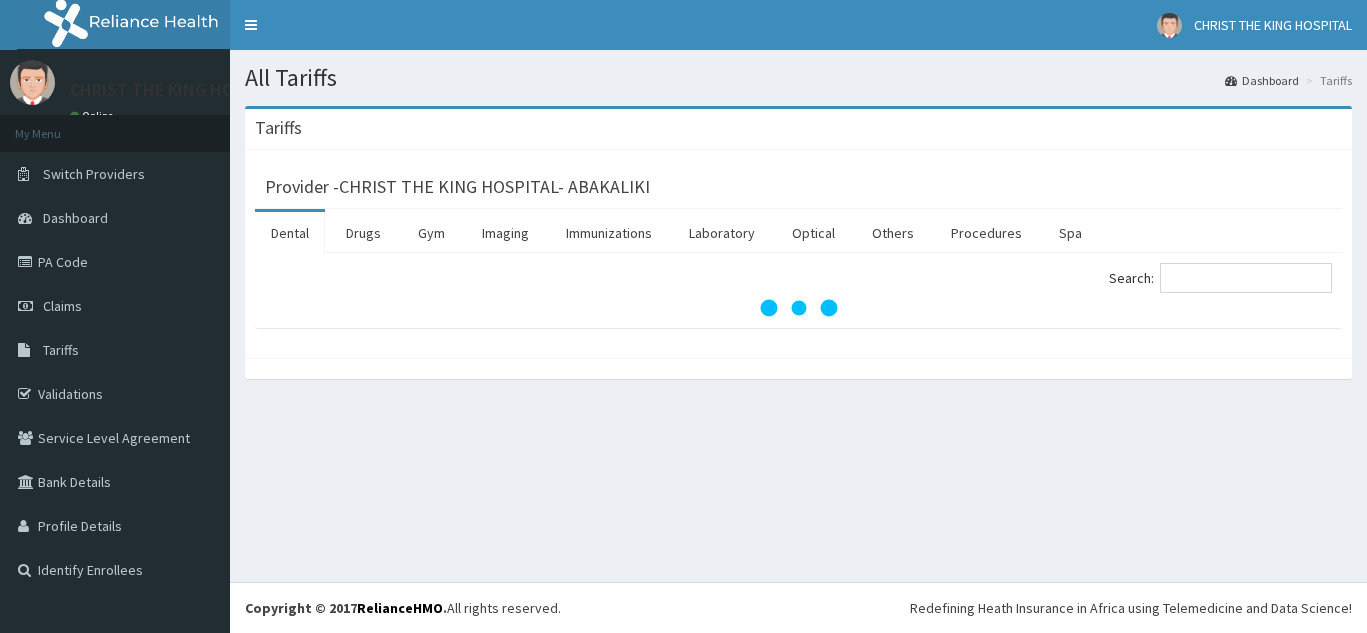 scroll, scrollTop: 0, scrollLeft: 0, axis: both 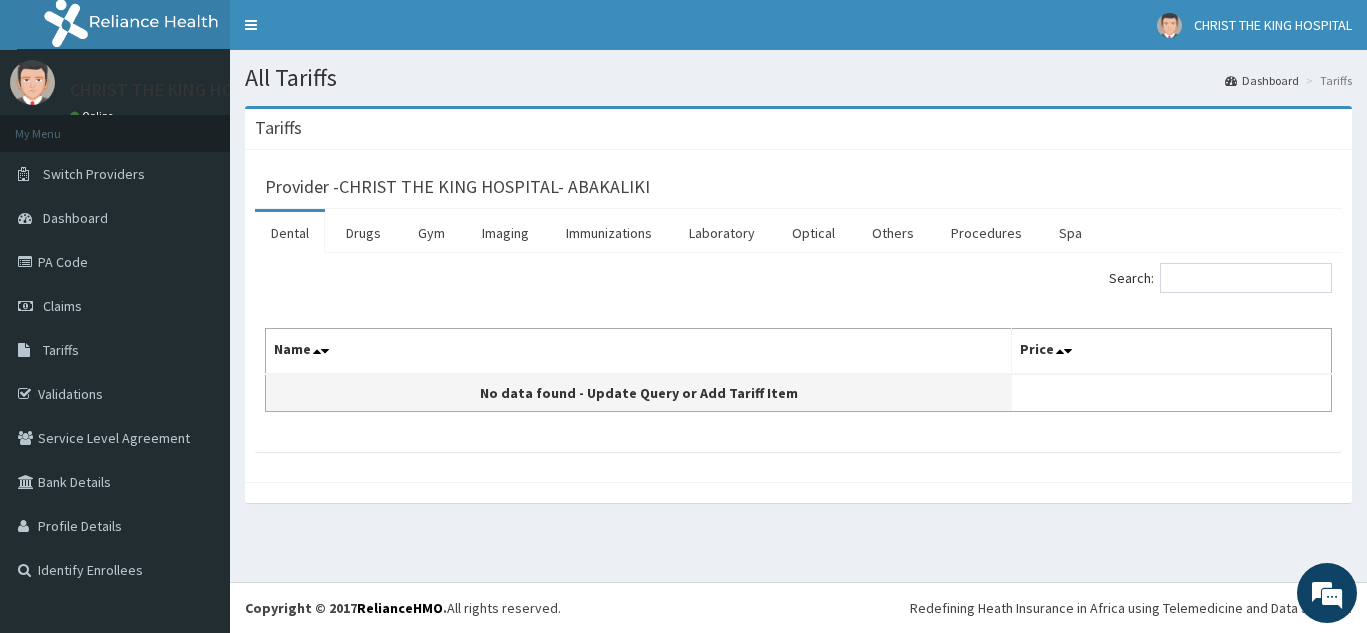 click on "No data found - Update Query or Add Tariff Item" at bounding box center [639, 393] 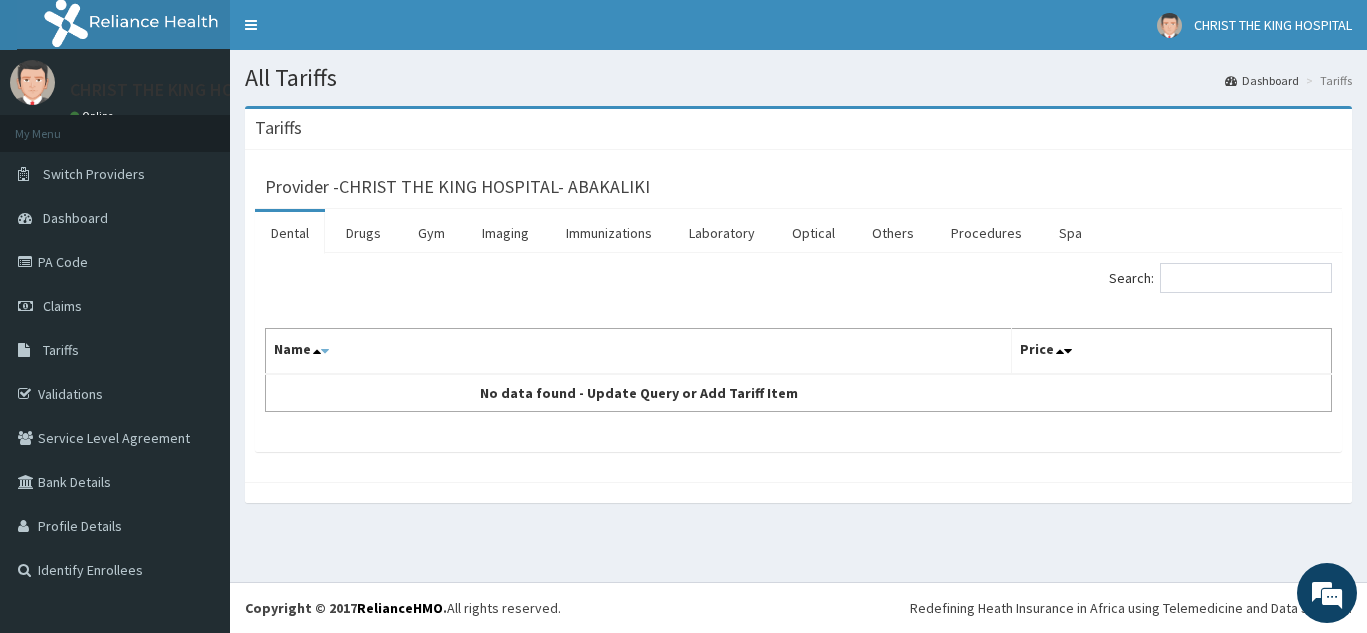 click at bounding box center [325, 351] 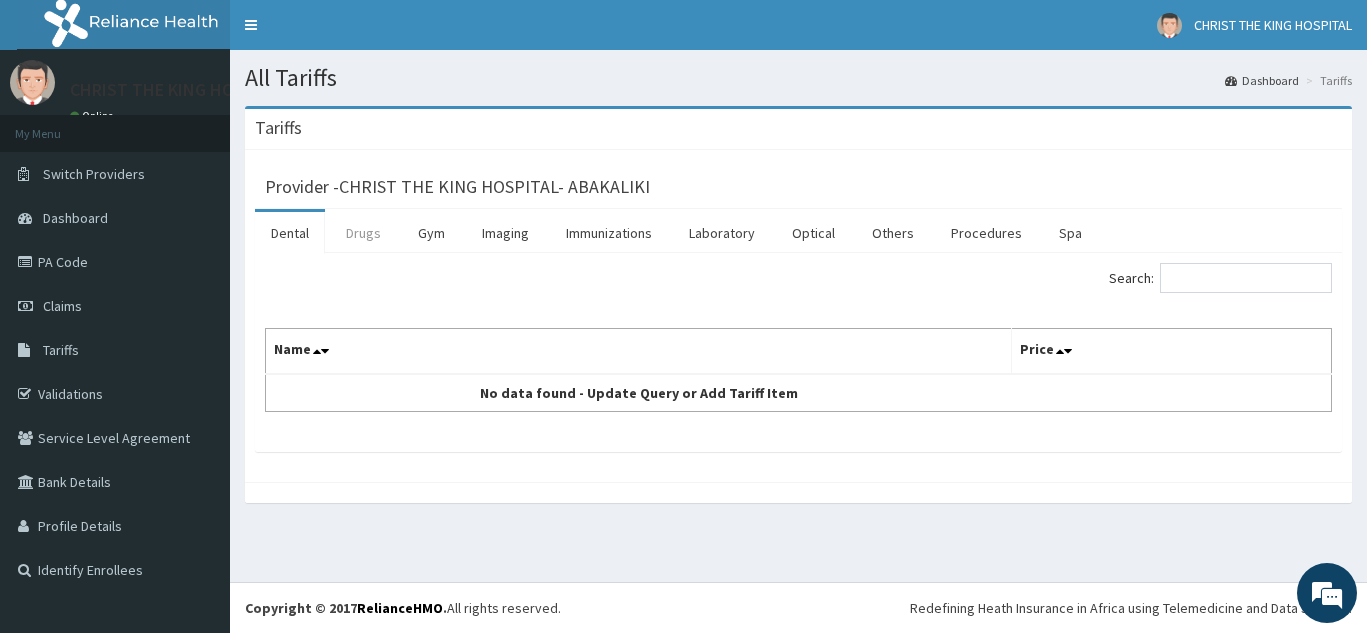click on "Drugs" at bounding box center (363, 233) 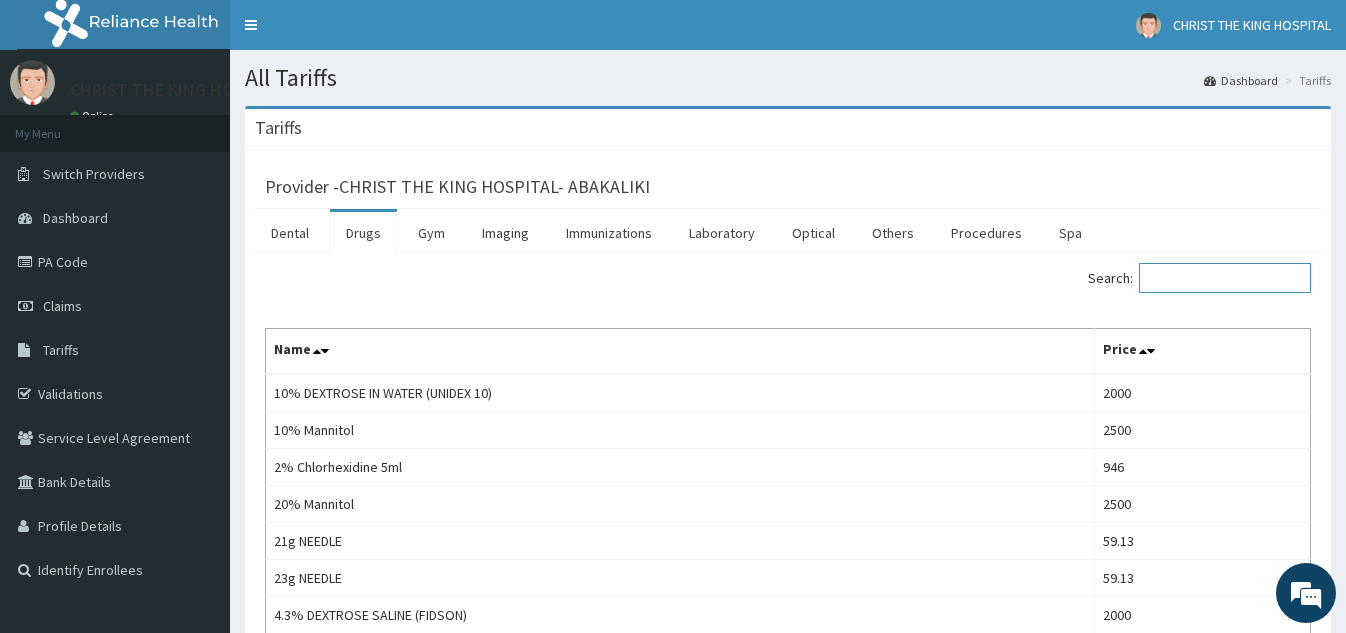 click on "Search:" at bounding box center (1225, 278) 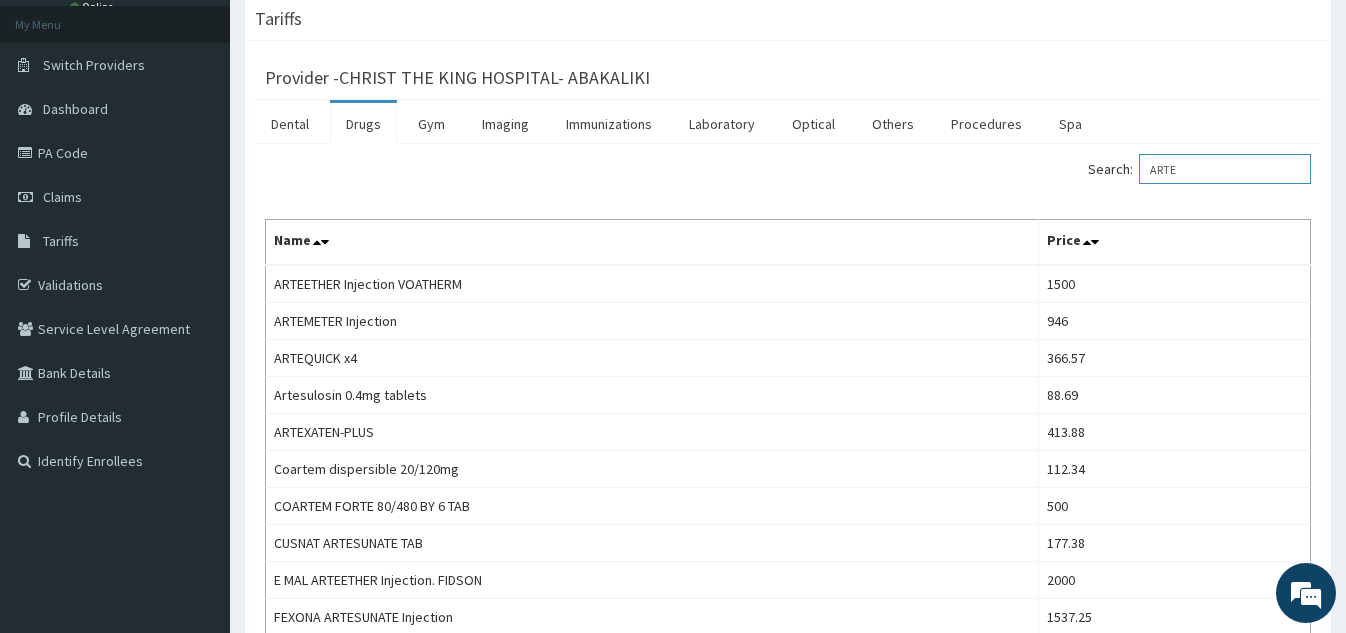 scroll, scrollTop: 112, scrollLeft: 0, axis: vertical 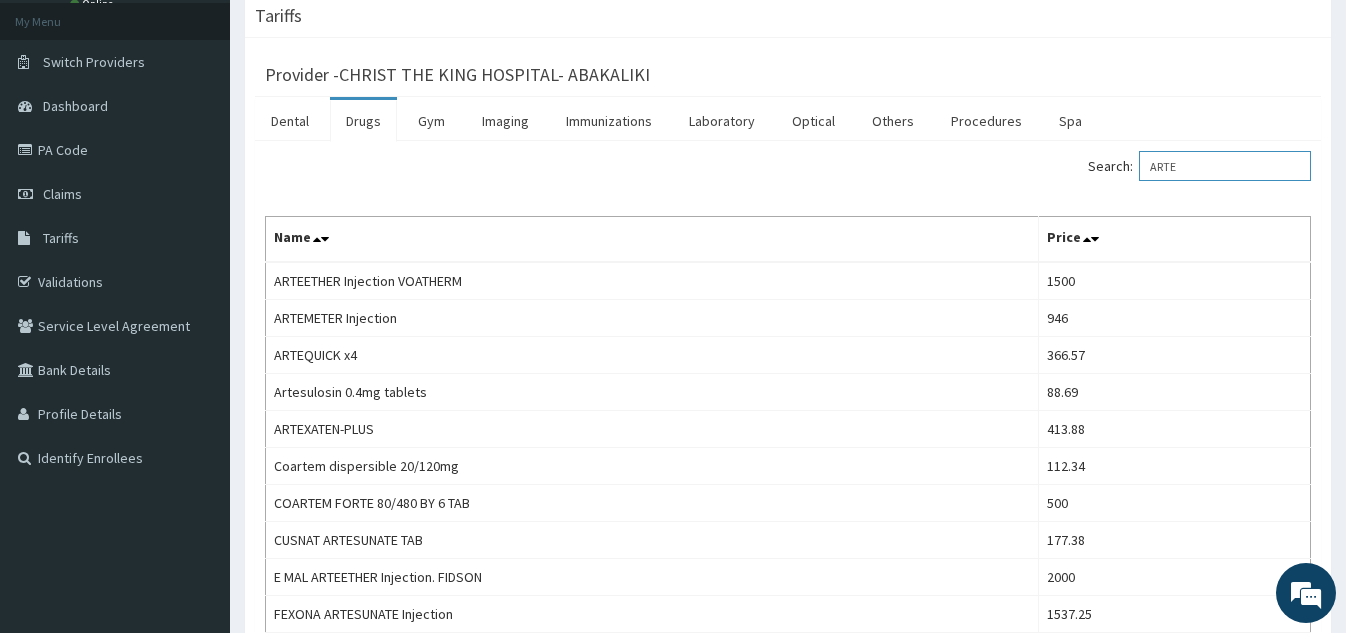 type on "ARTE" 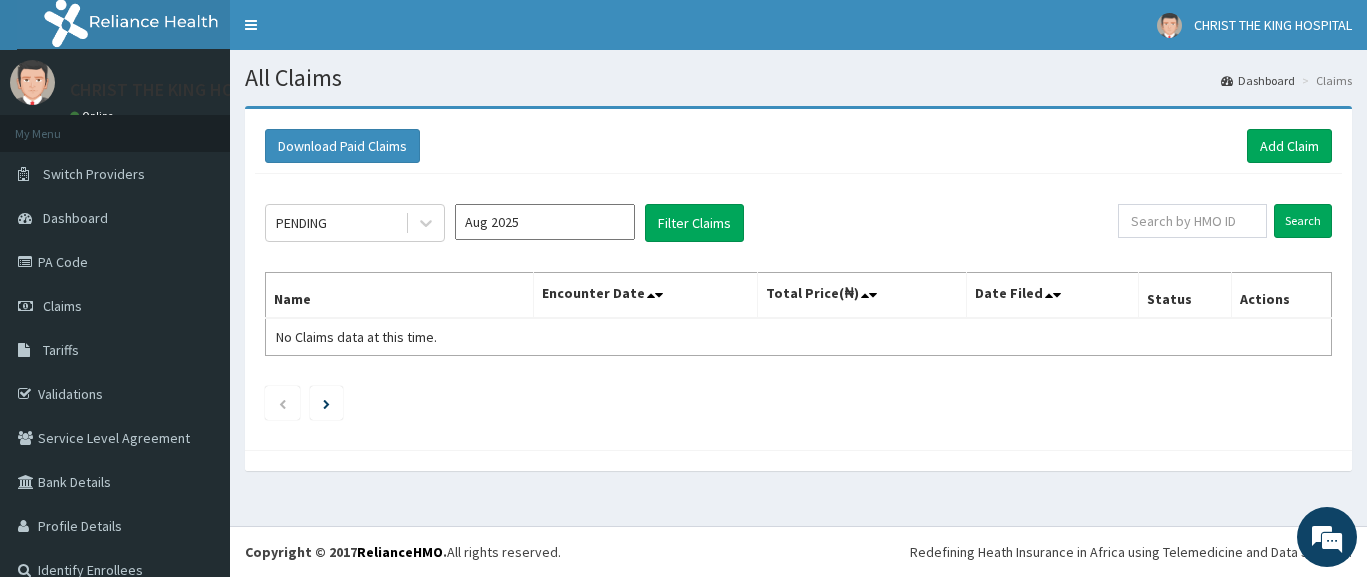 scroll, scrollTop: 0, scrollLeft: 0, axis: both 